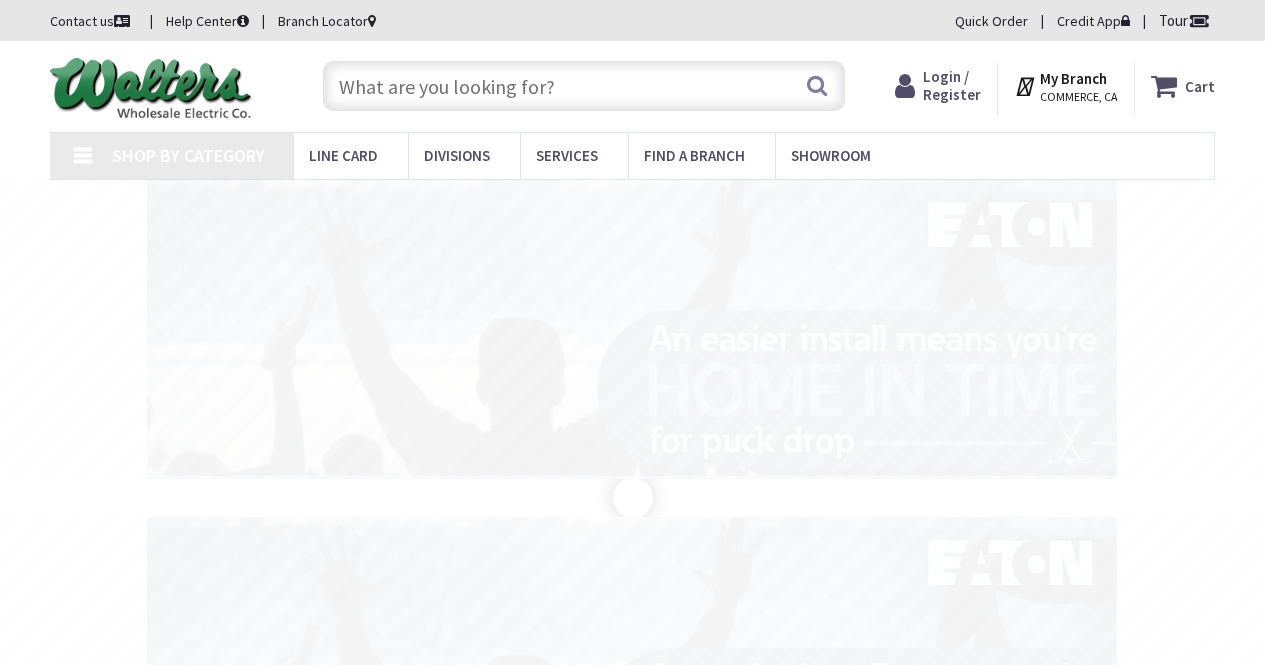 scroll, scrollTop: 0, scrollLeft: 0, axis: both 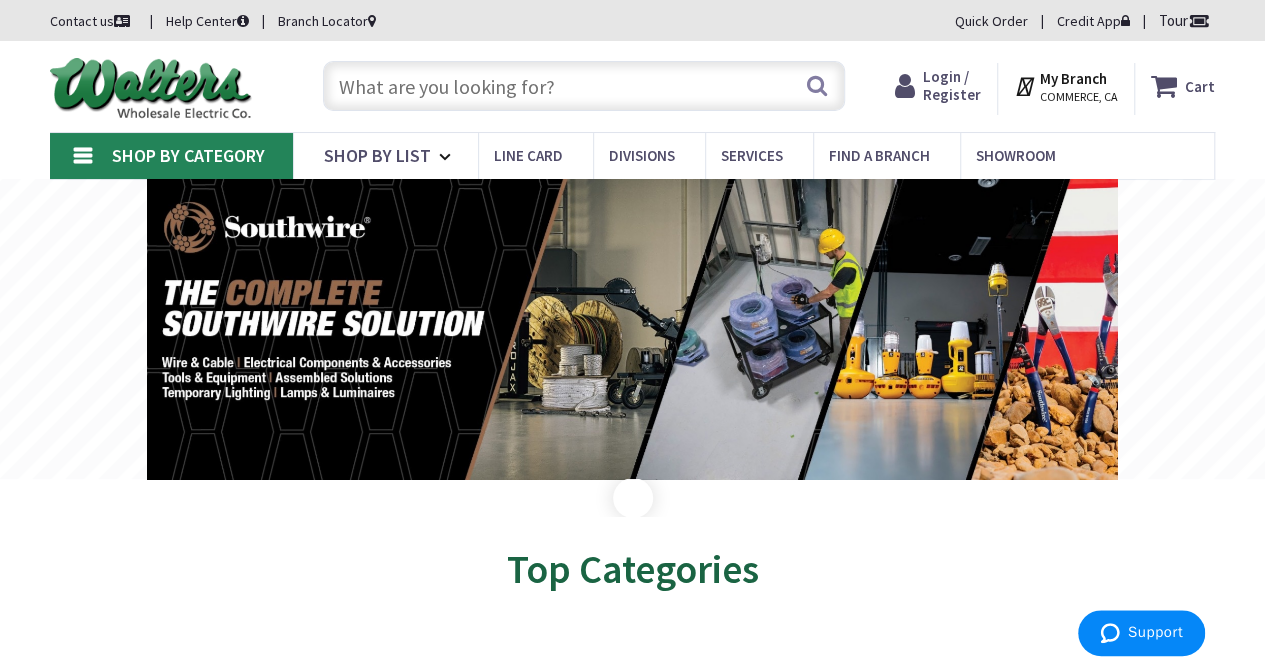 click 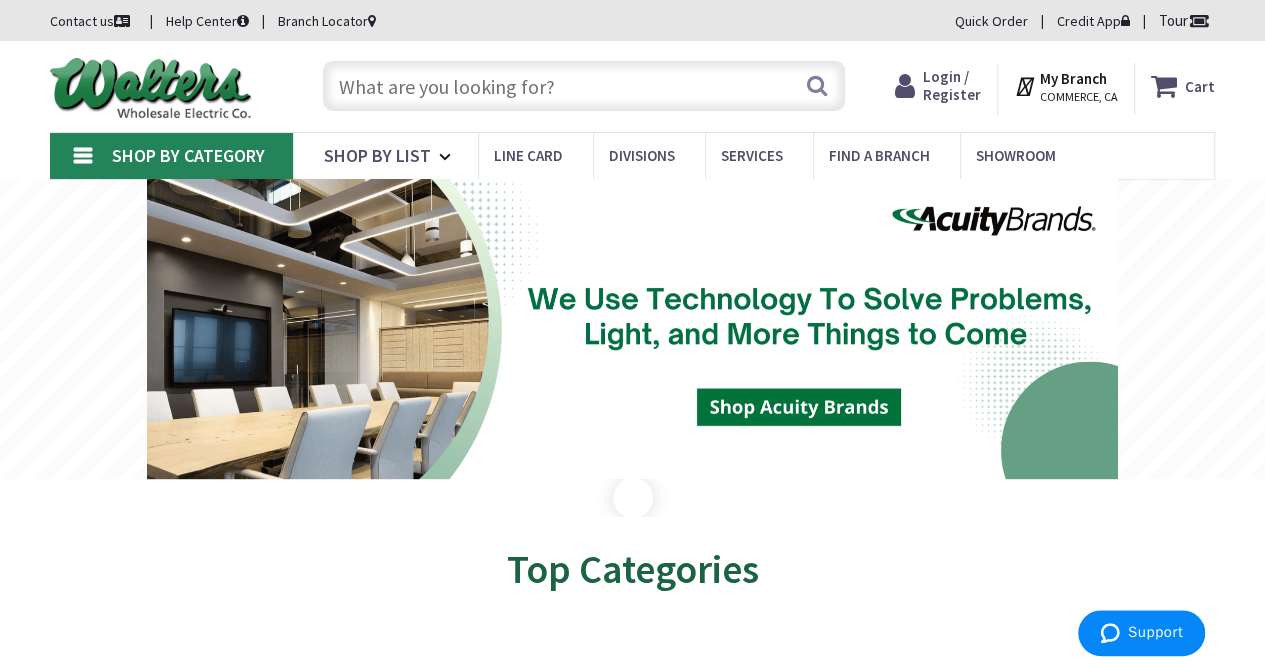 scroll, scrollTop: 582, scrollLeft: 0, axis: vertical 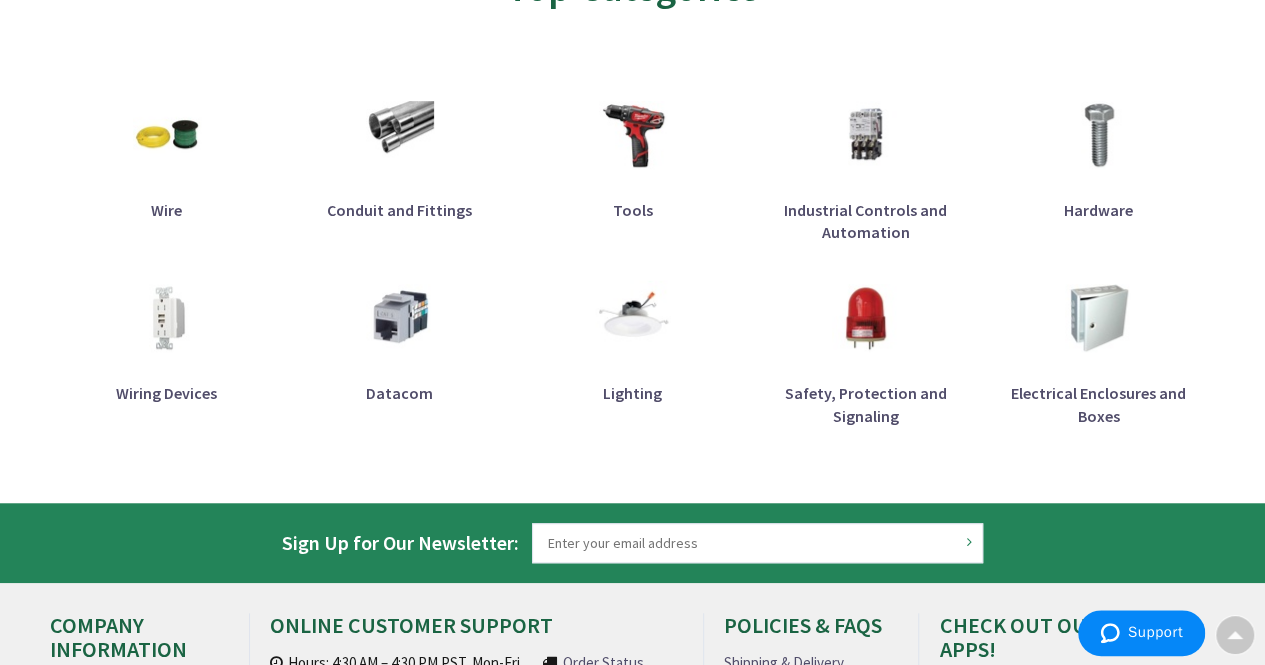 click at bounding box center (632, 318) 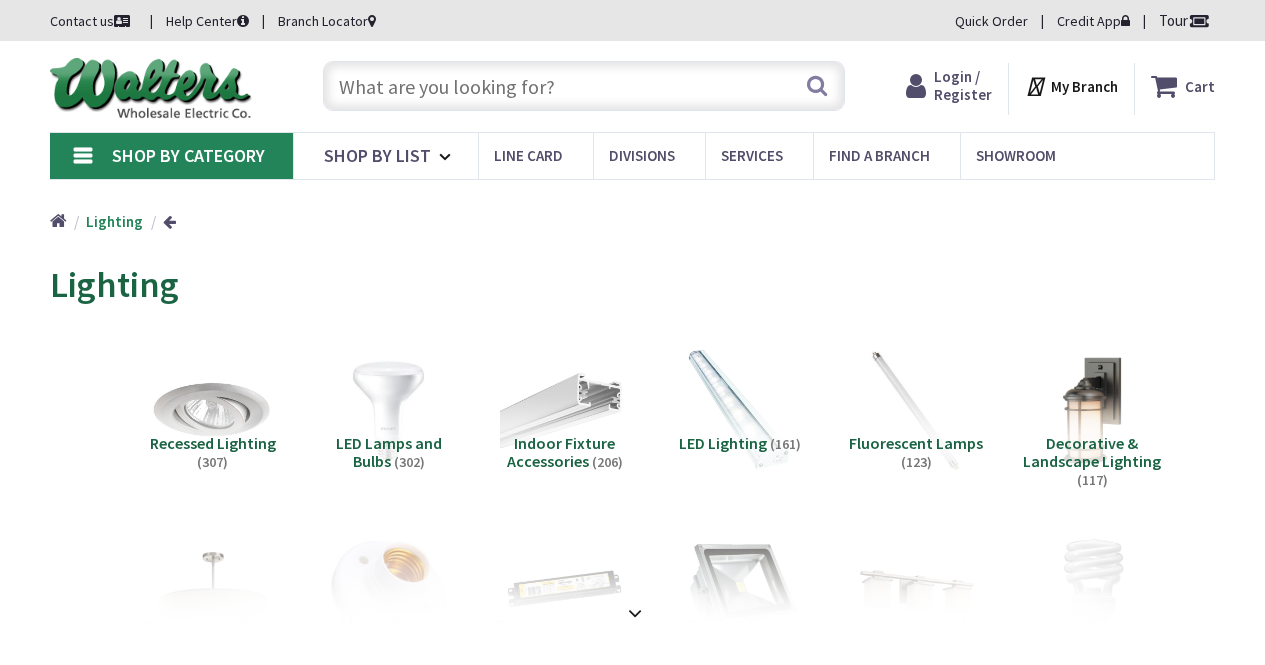scroll, scrollTop: 0, scrollLeft: 0, axis: both 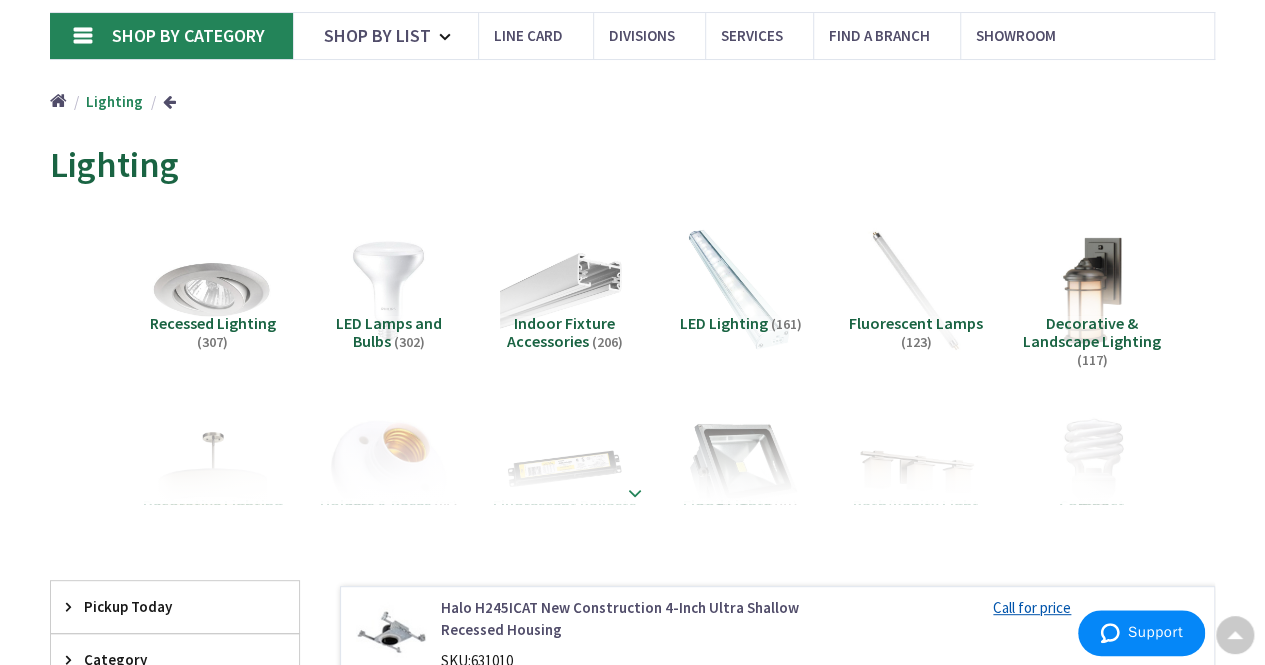 click at bounding box center [635, 493] 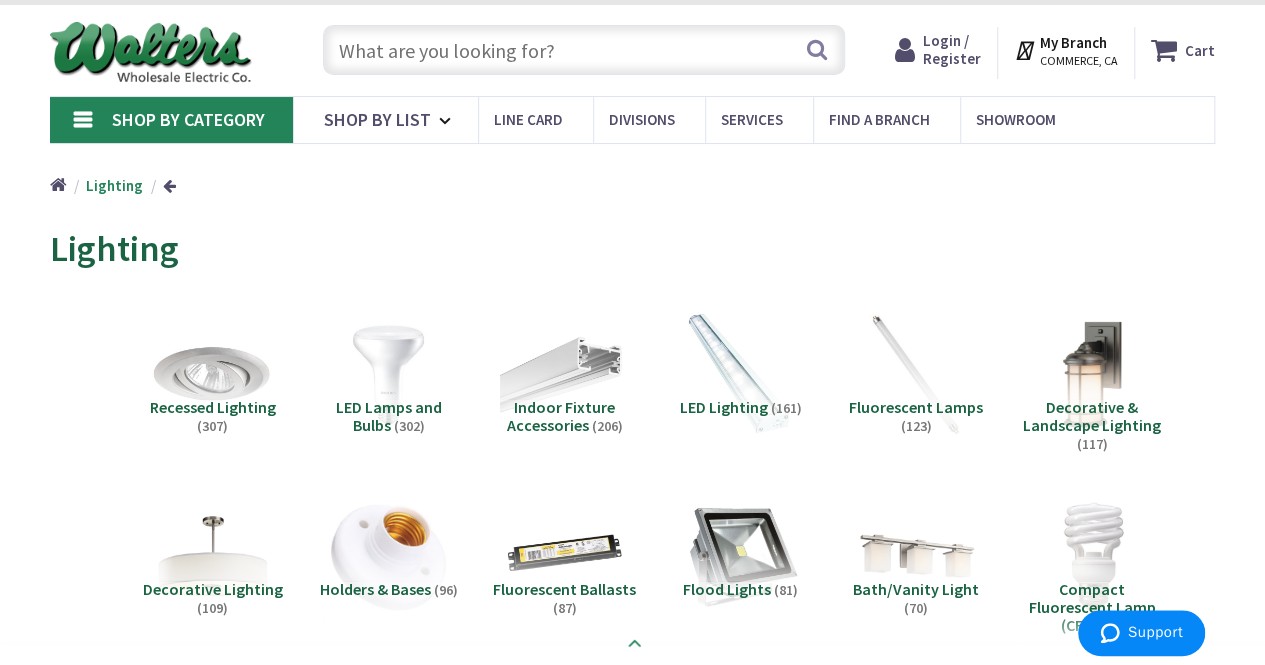scroll, scrollTop: 40, scrollLeft: 0, axis: vertical 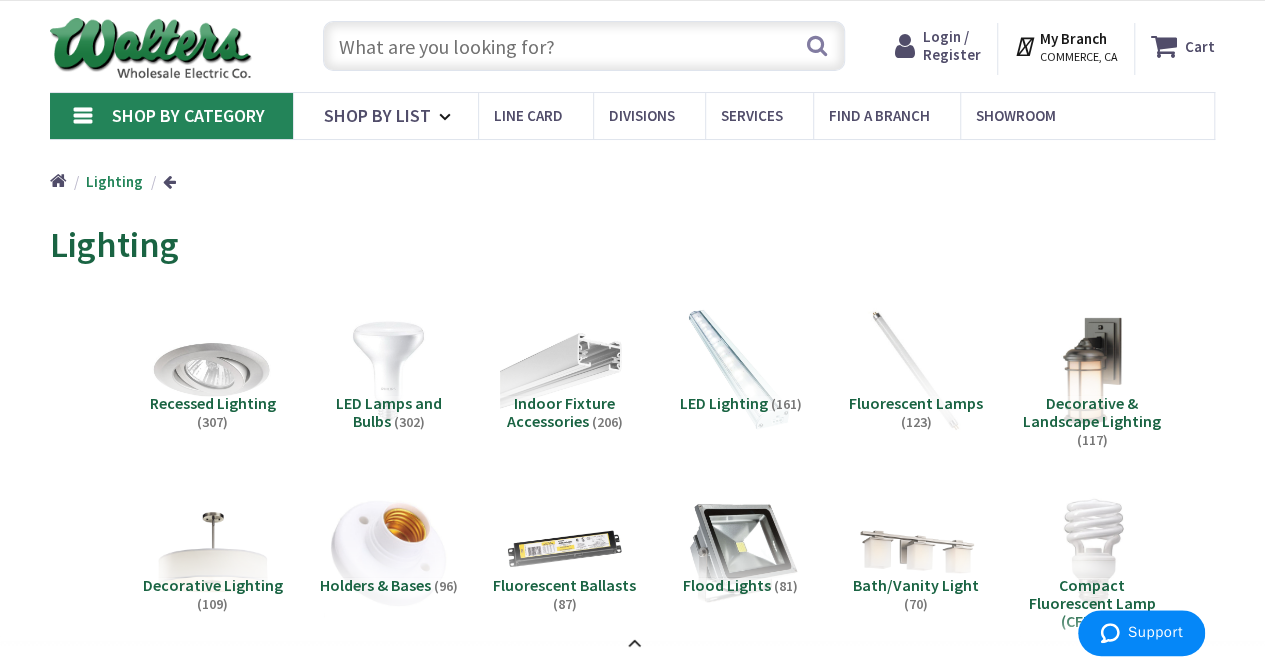 click at bounding box center (584, 46) 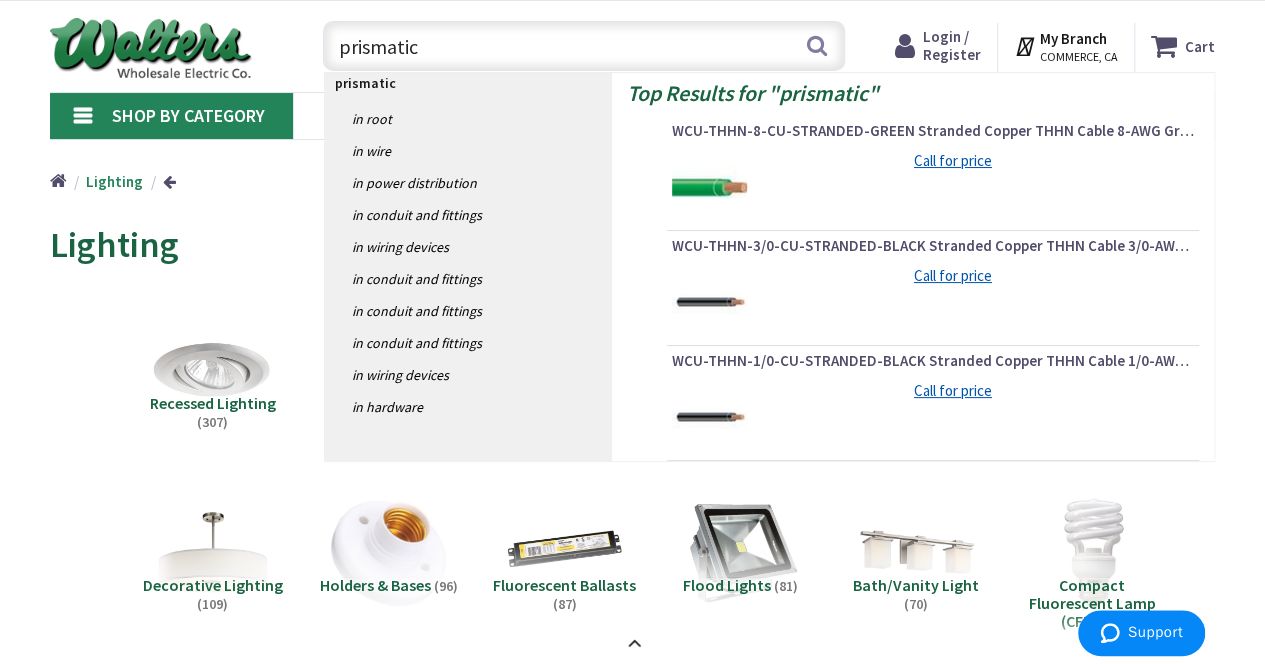 type on "prismatic" 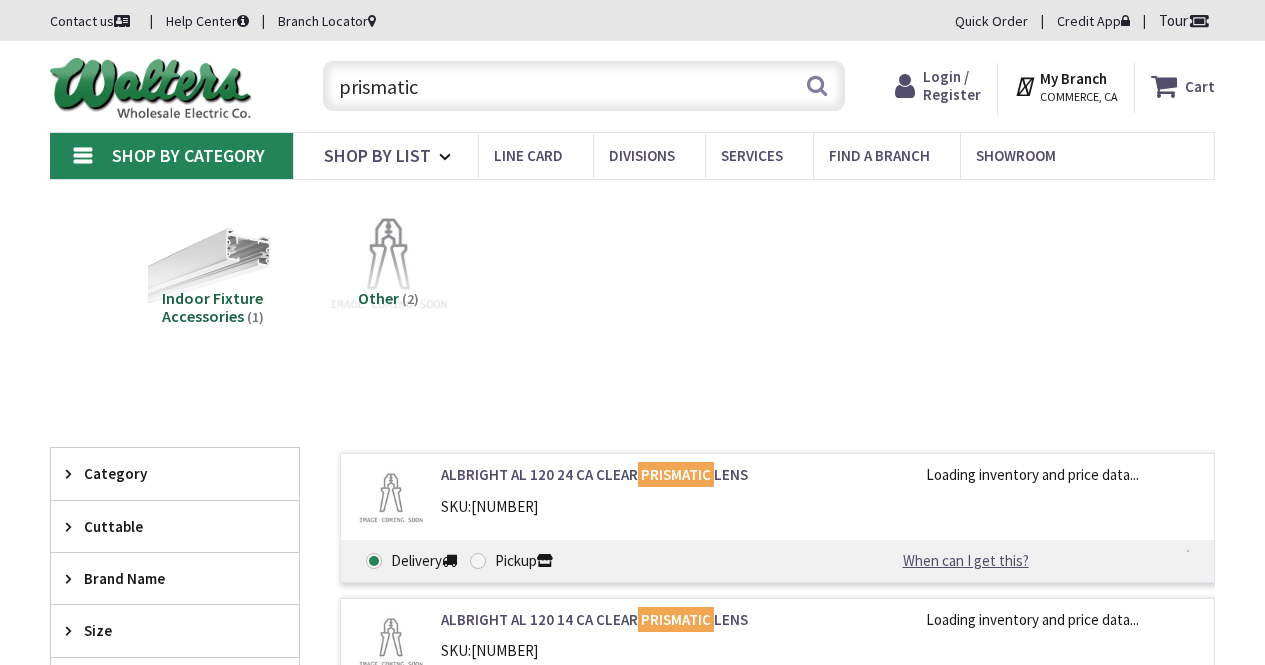 scroll, scrollTop: 0, scrollLeft: 0, axis: both 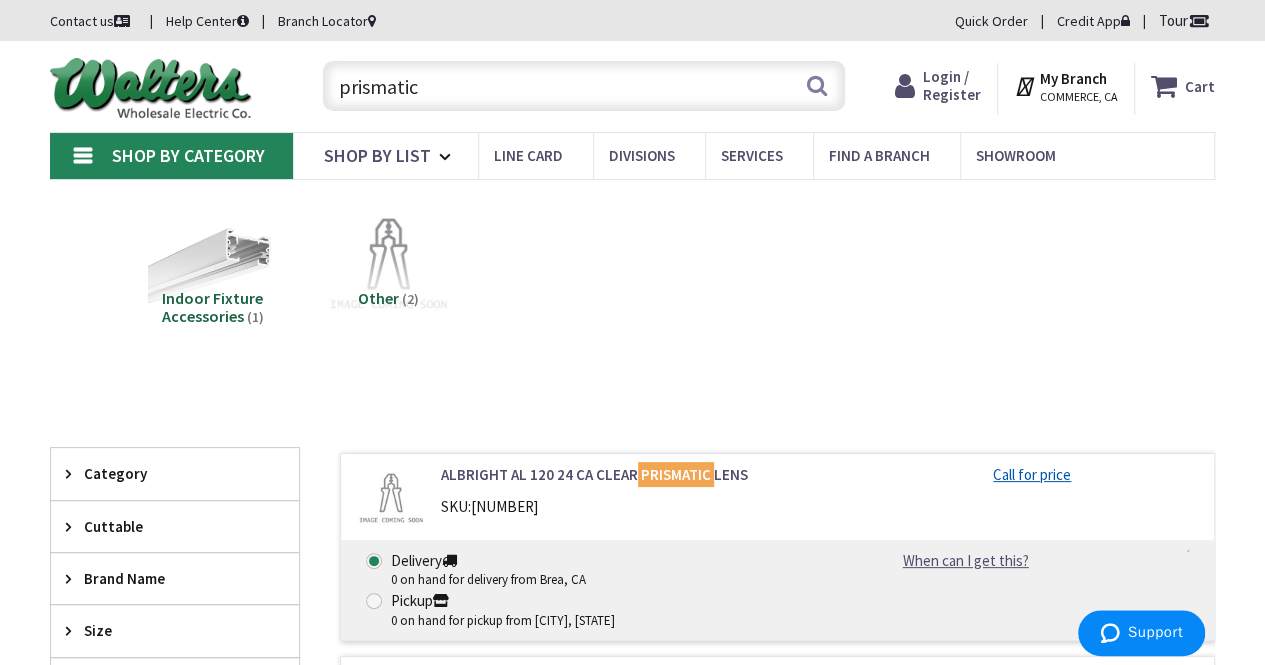 drag, startPoint x: 464, startPoint y: 85, endPoint x: 245, endPoint y: 90, distance: 219.05707 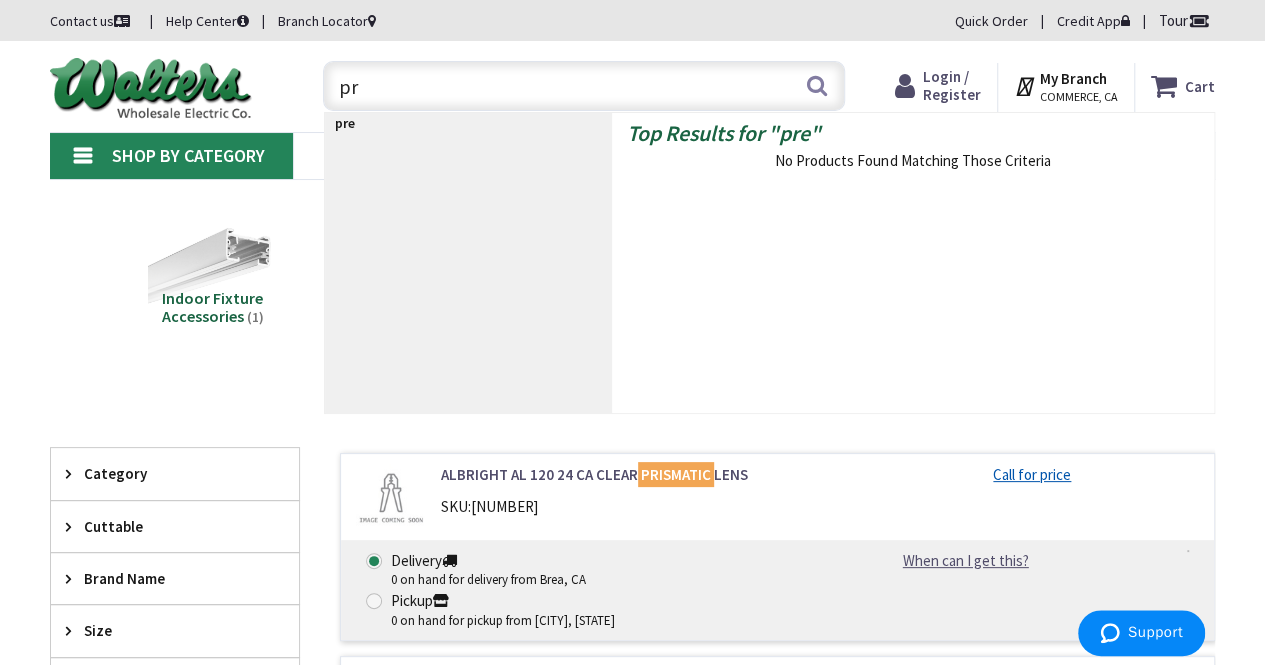 type on "p" 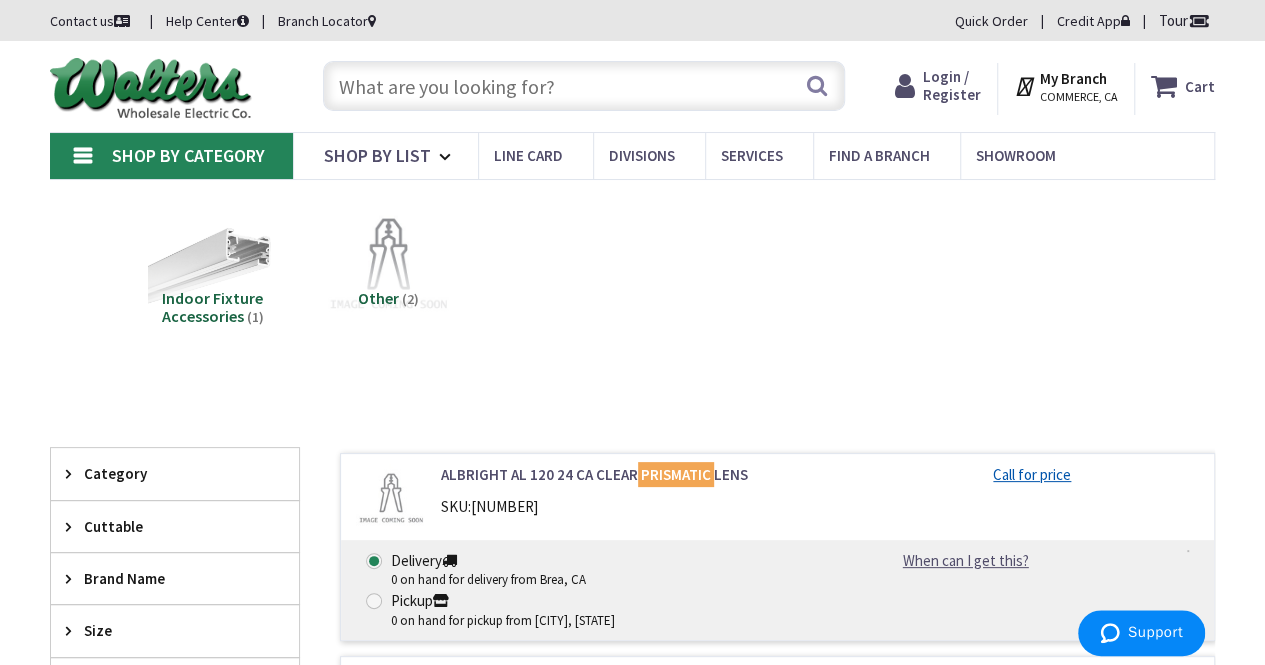 type 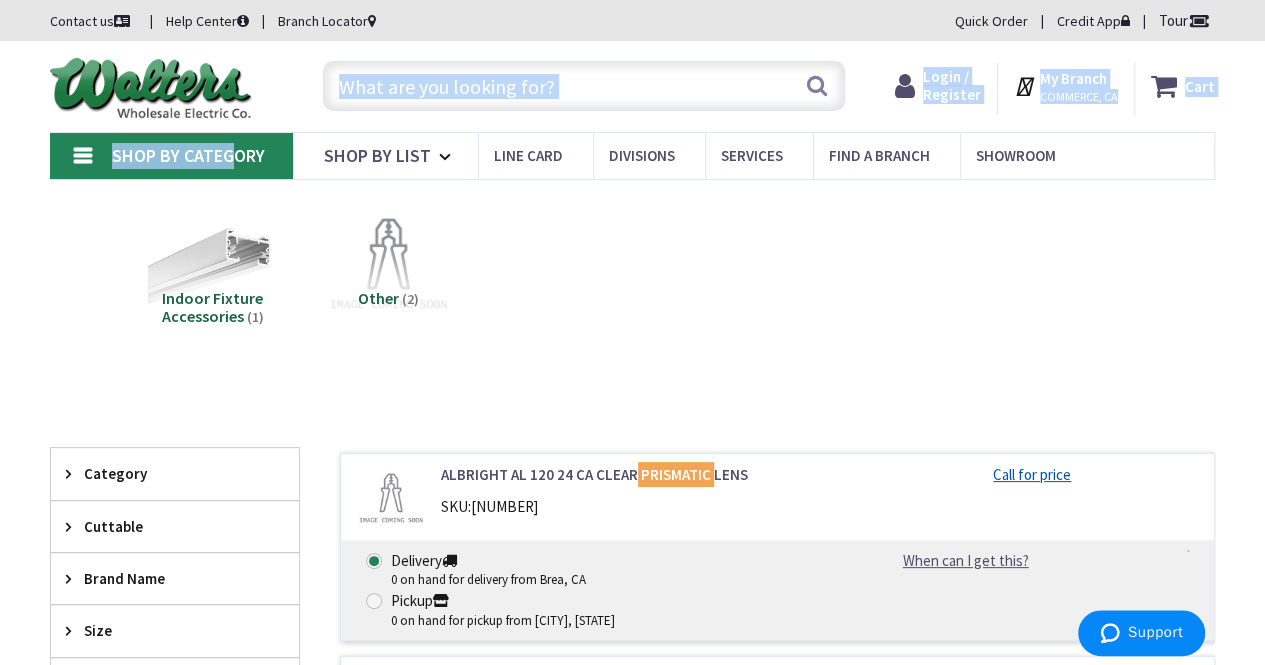 drag, startPoint x: 229, startPoint y: 155, endPoint x: 631, endPoint y: 124, distance: 403.1935 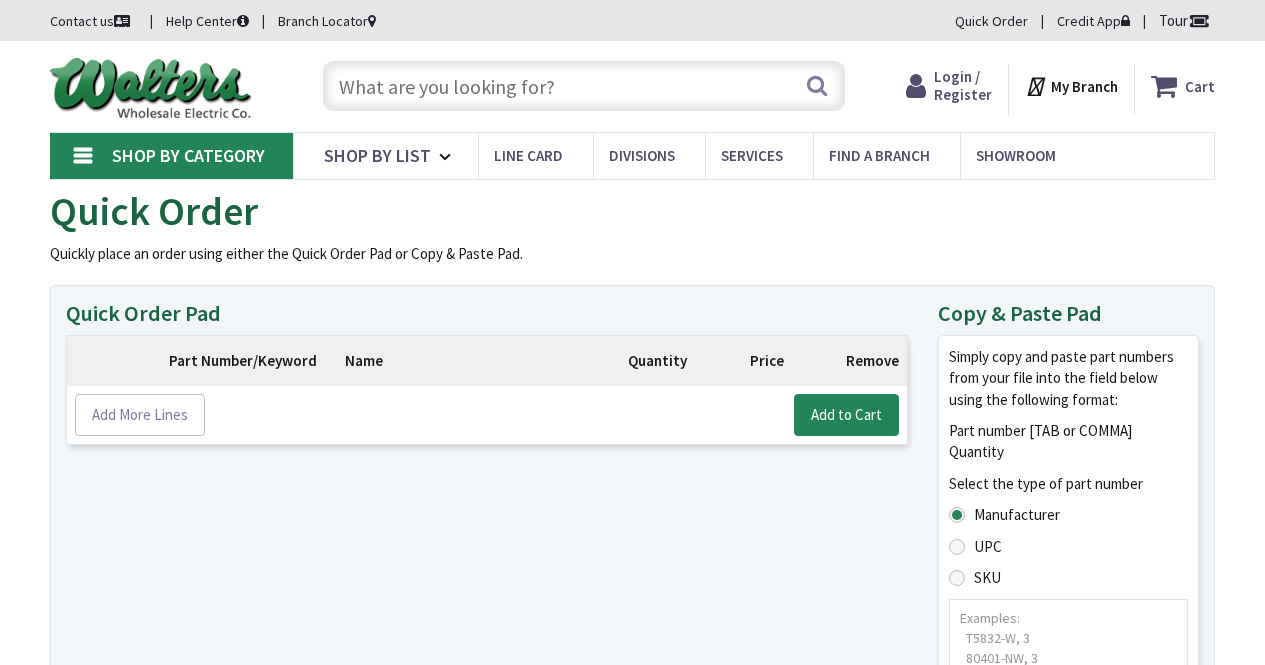 scroll, scrollTop: 0, scrollLeft: 0, axis: both 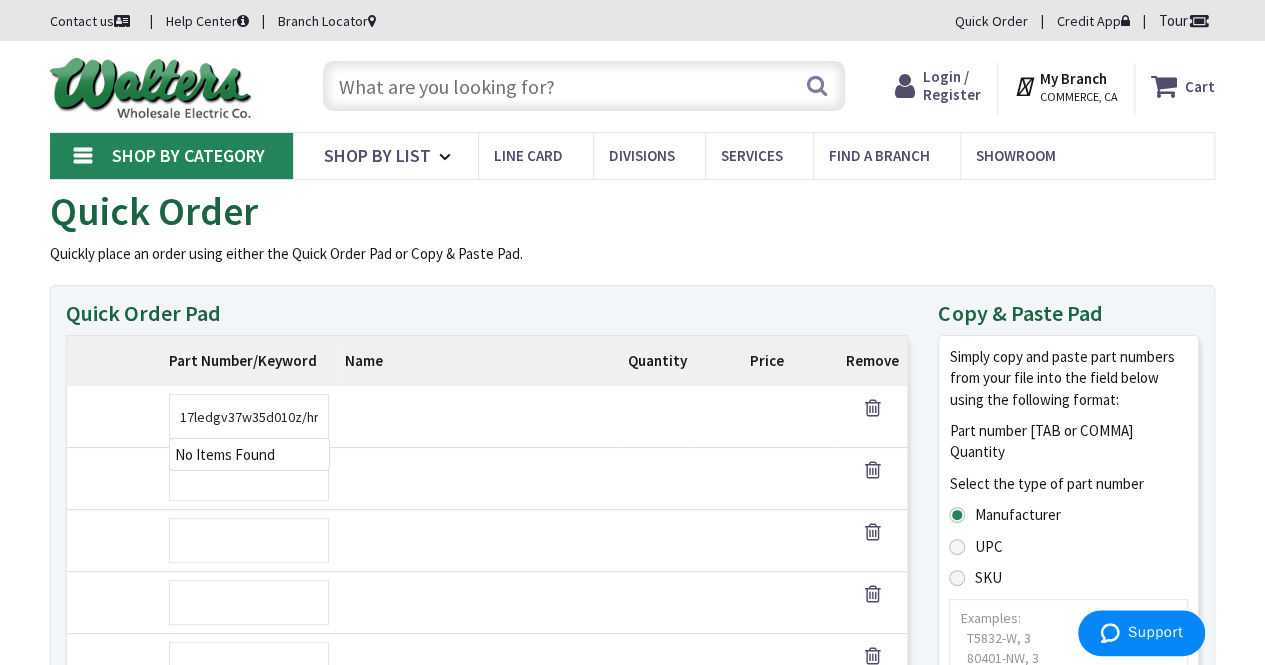 type on "prext17ledgv37w35d010zhm" 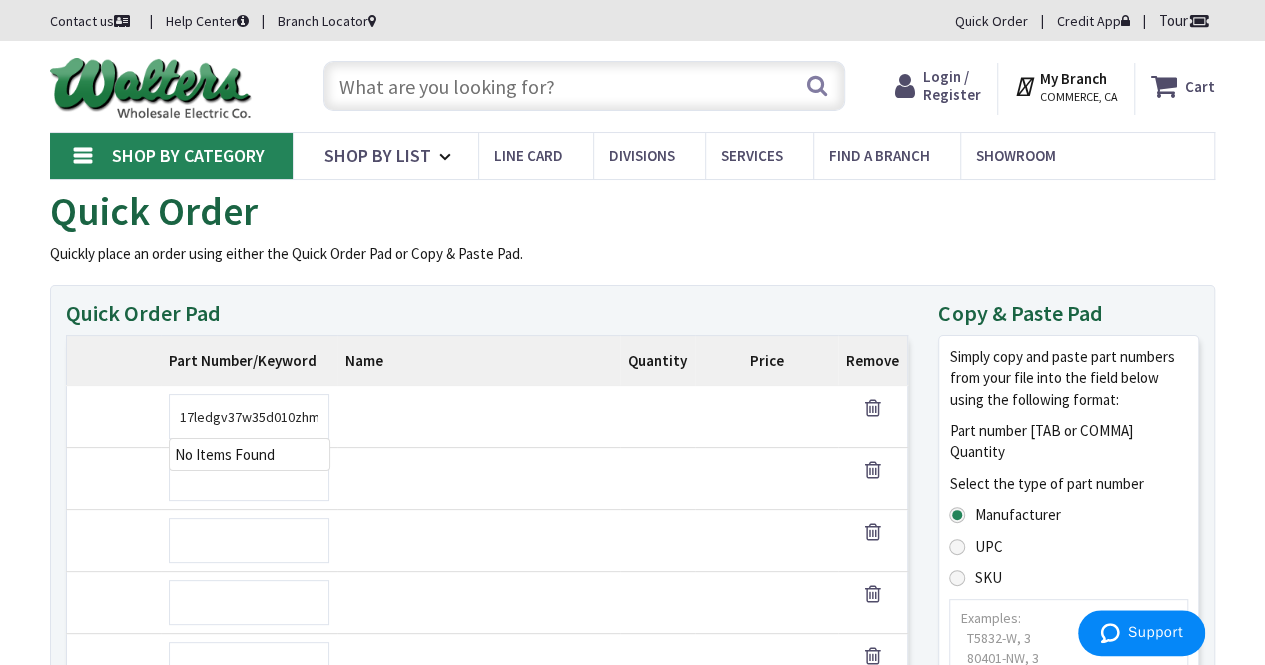 scroll, scrollTop: 0, scrollLeft: 0, axis: both 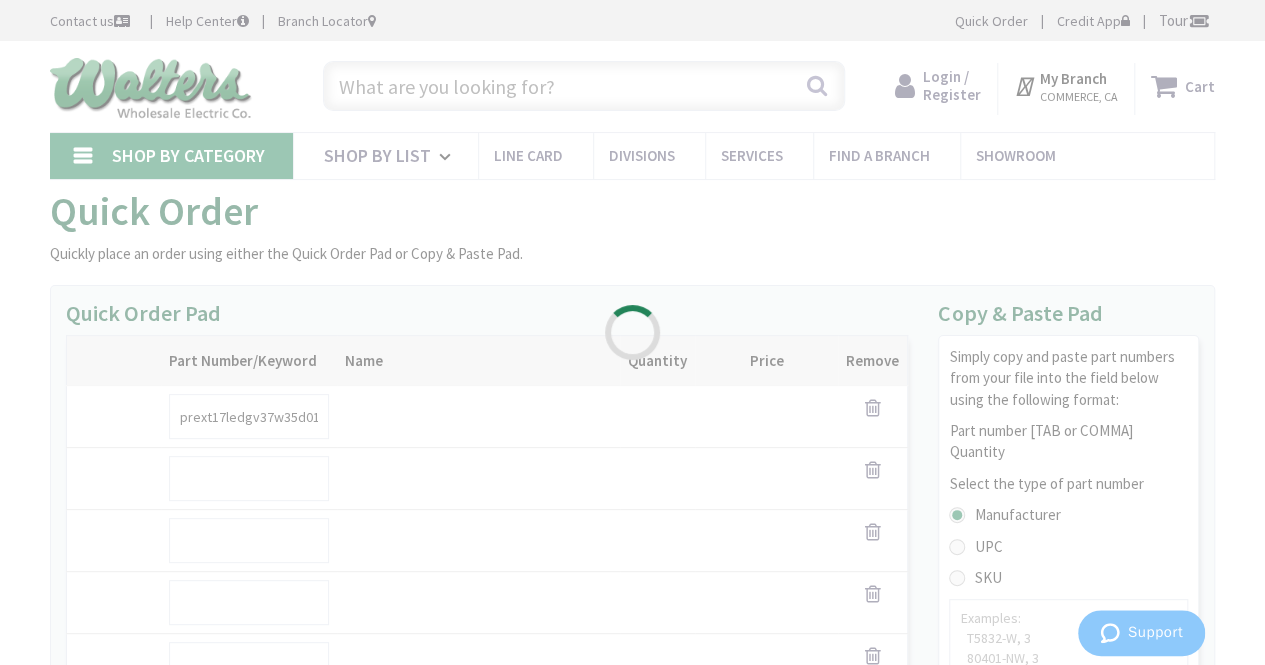 click on "My Branch : COMMERCE, CA
Change
Shop By Category
Shop By List
Line Card
Divisions
Services
Find a Branch
Showroom
Help Center
Customer Service   +1-[PHONE]" at bounding box center (632, 732) 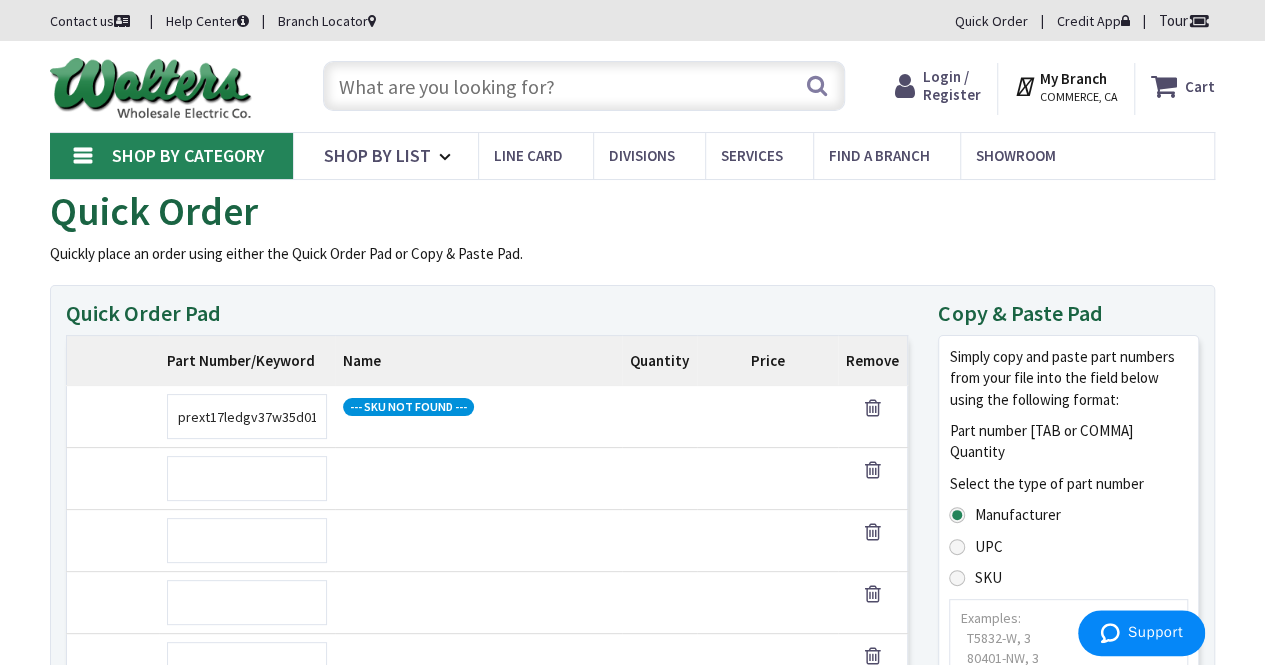 click at bounding box center (957, 578) 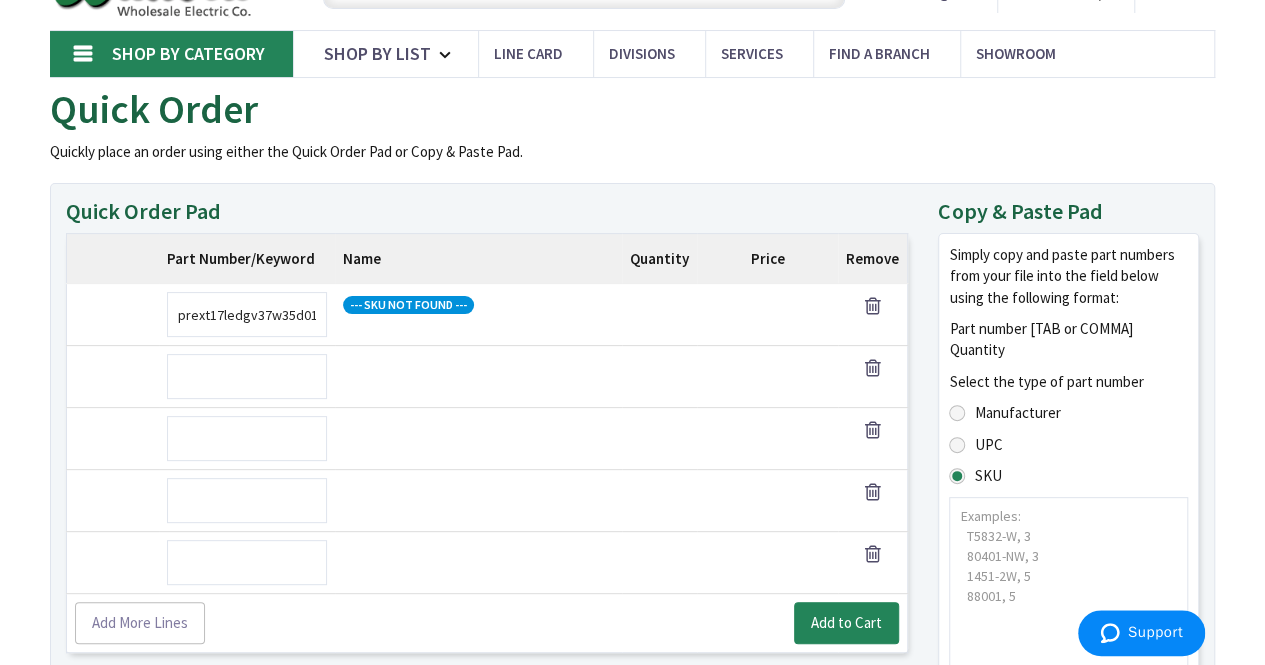 scroll, scrollTop: 106, scrollLeft: 0, axis: vertical 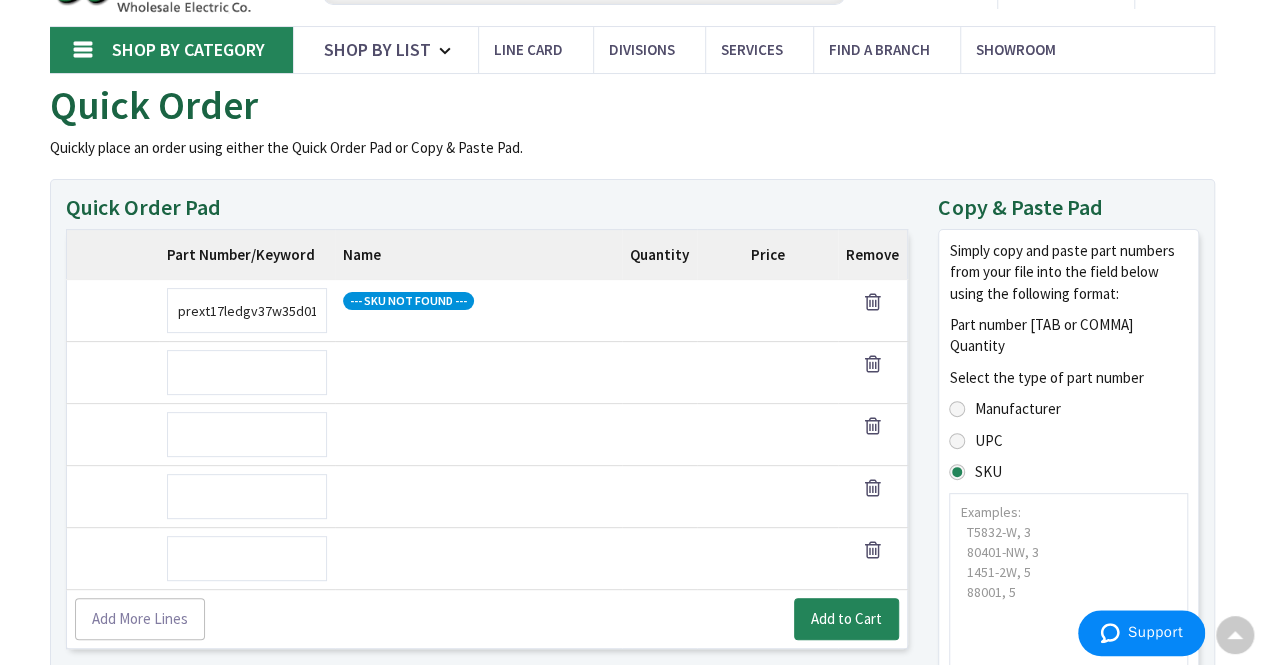 click at bounding box center [957, 441] 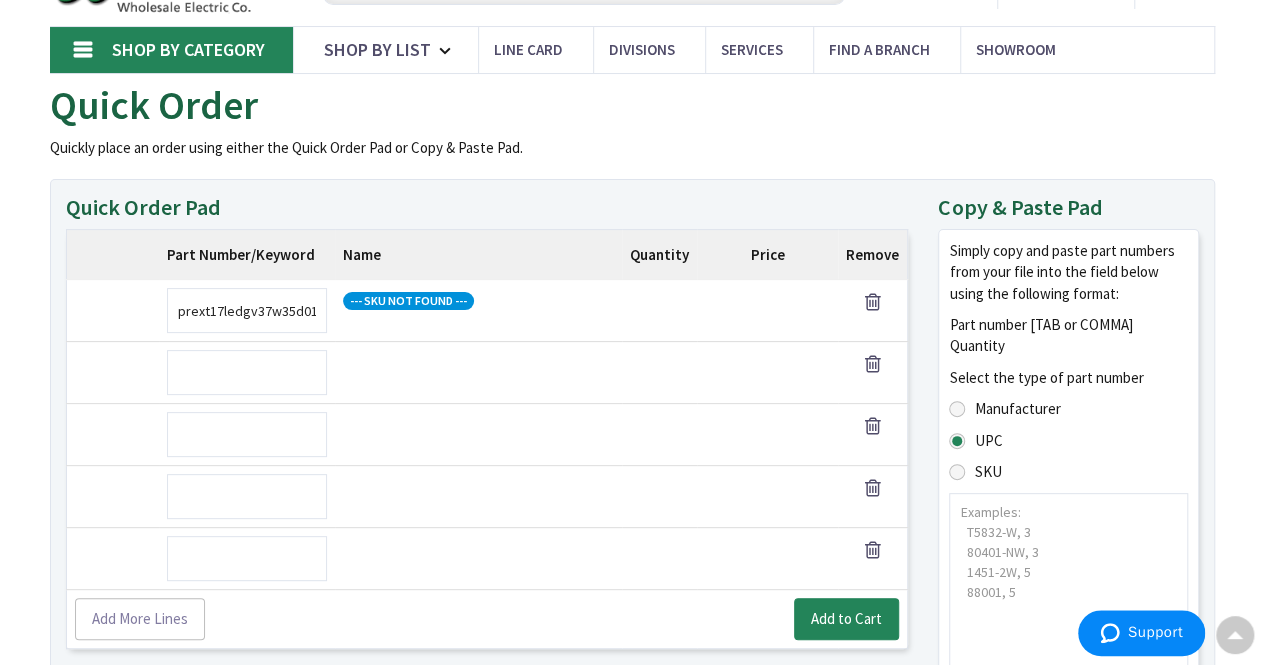 click at bounding box center [957, 409] 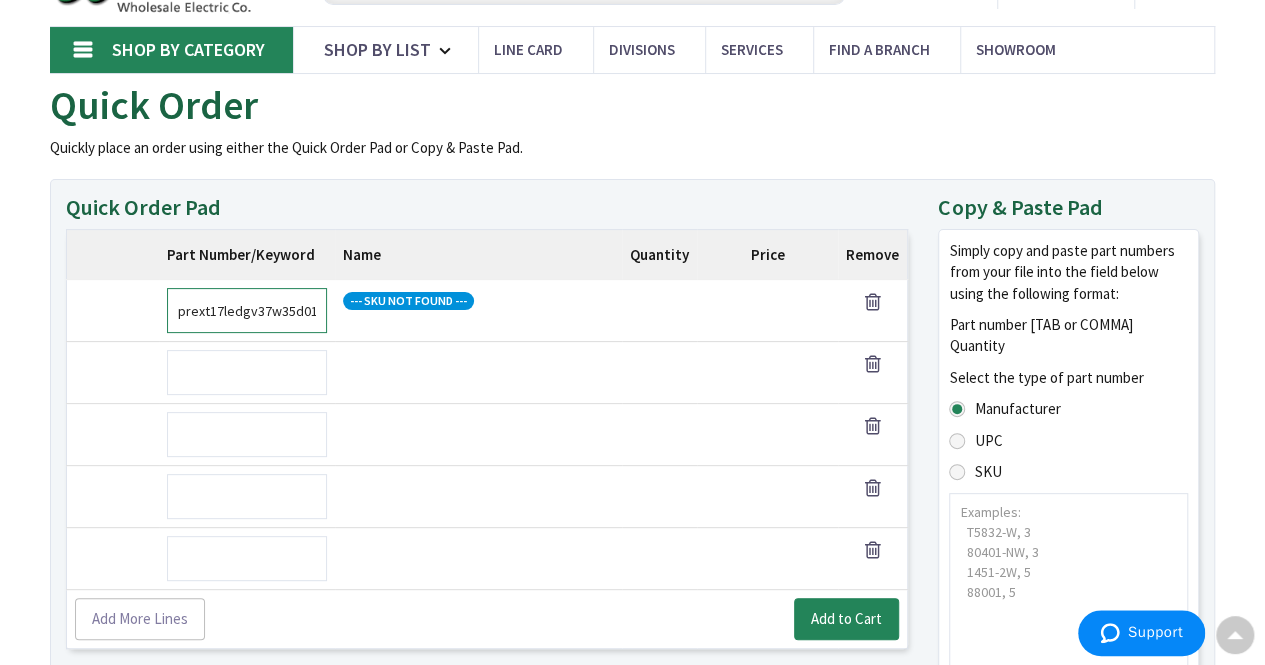 click on "prext17ledgv37w35d010zhm" at bounding box center [247, 310] 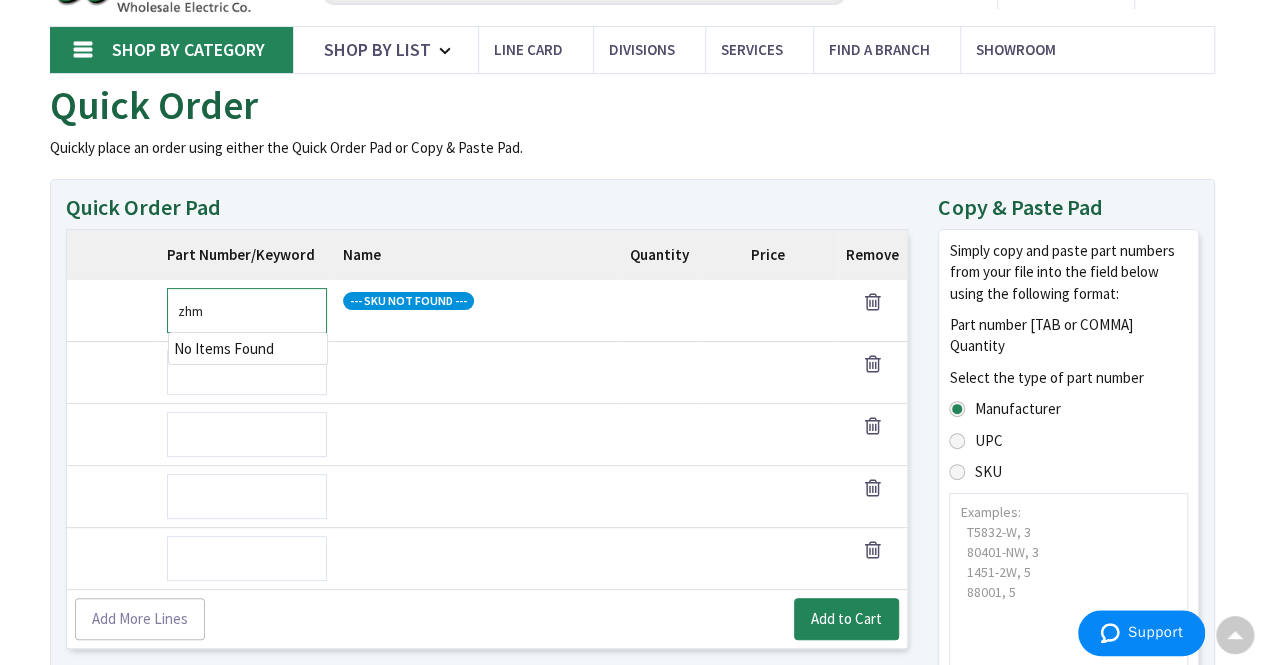 drag, startPoint x: 223, startPoint y: 309, endPoint x: 154, endPoint y: 317, distance: 69.46222 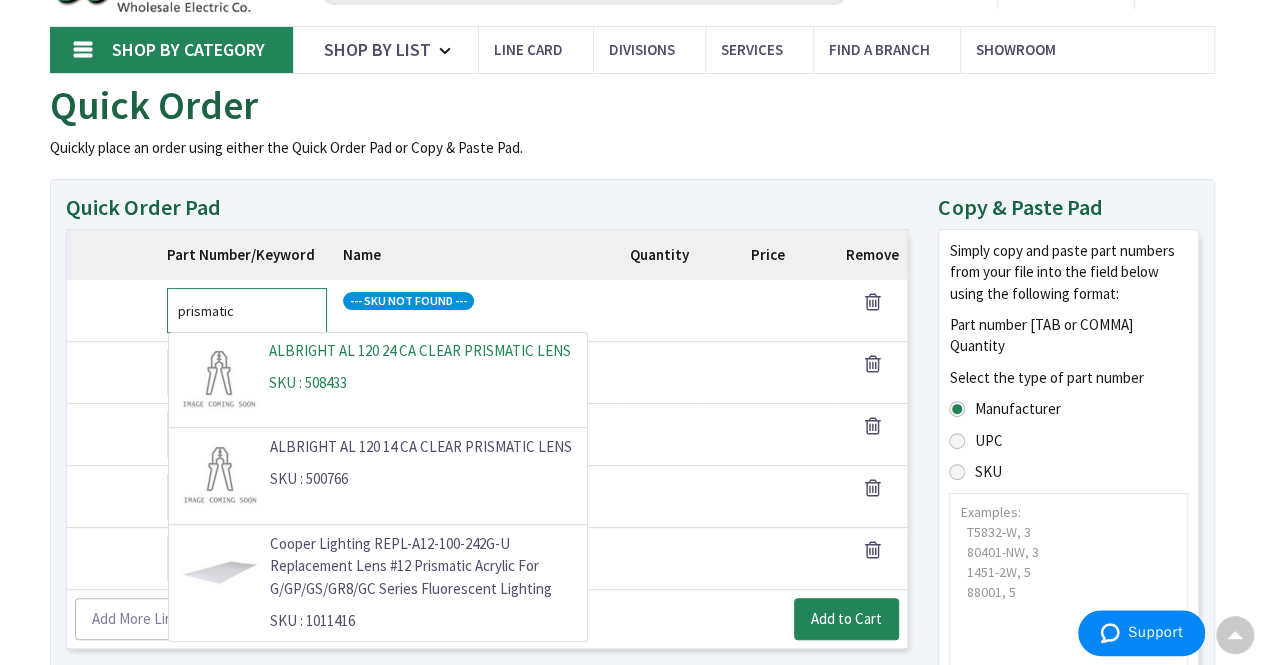 click on "ALBRIGHT AL 120 24 CA CLEAR PRISMATIC LENS" at bounding box center (422, 351) 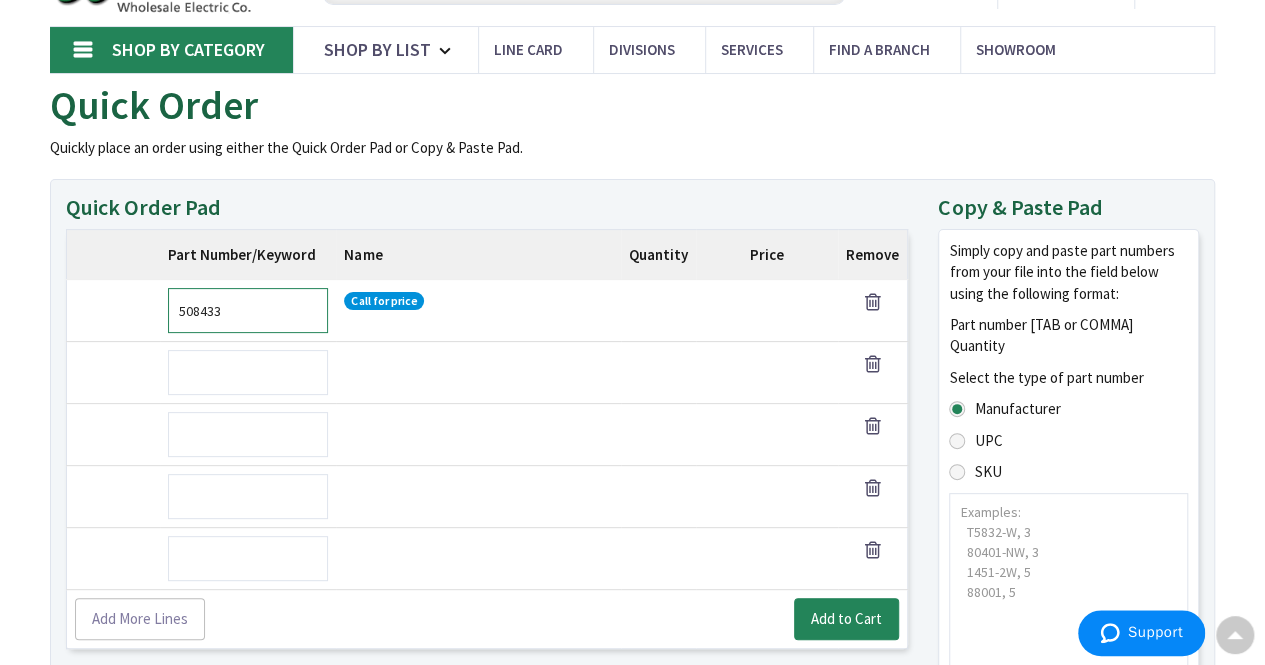 drag, startPoint x: 226, startPoint y: 309, endPoint x: 84, endPoint y: 315, distance: 142.12671 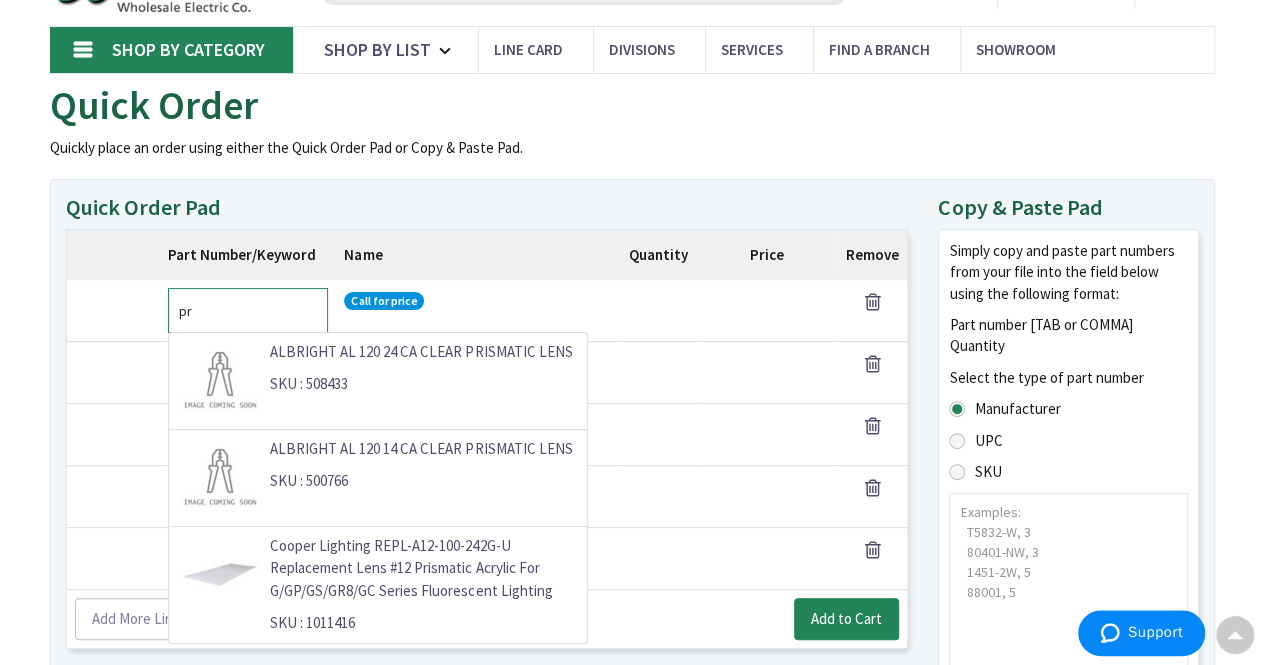 type on "p" 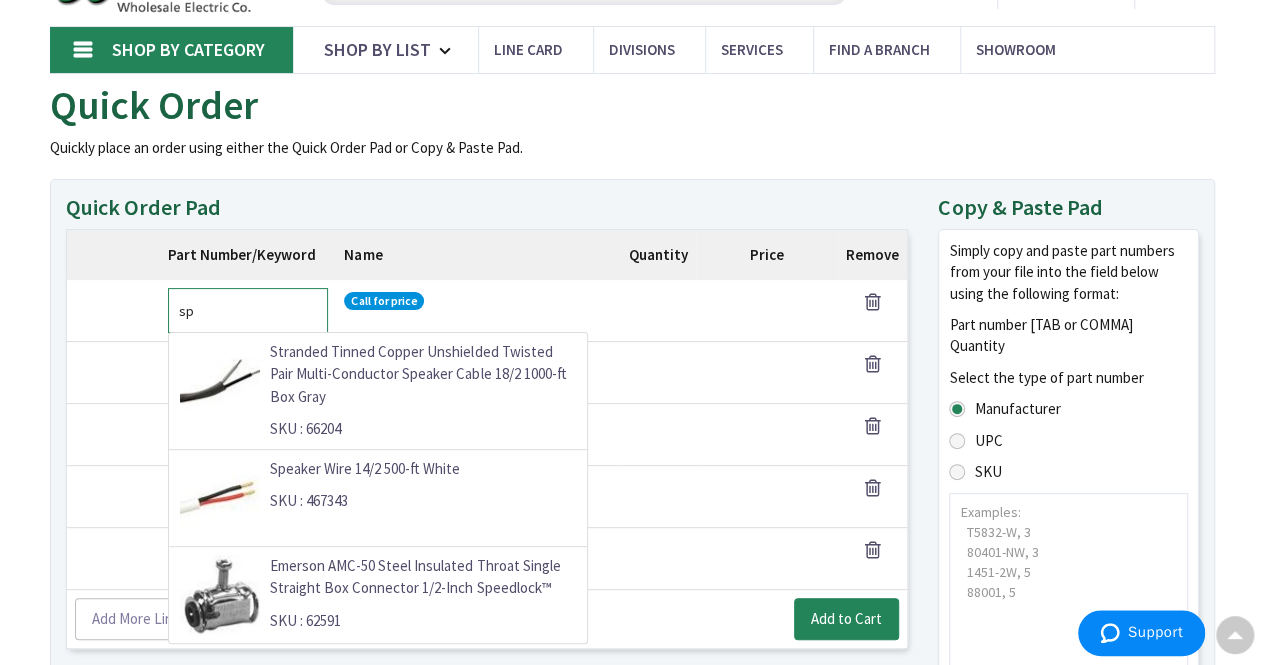 type on "s" 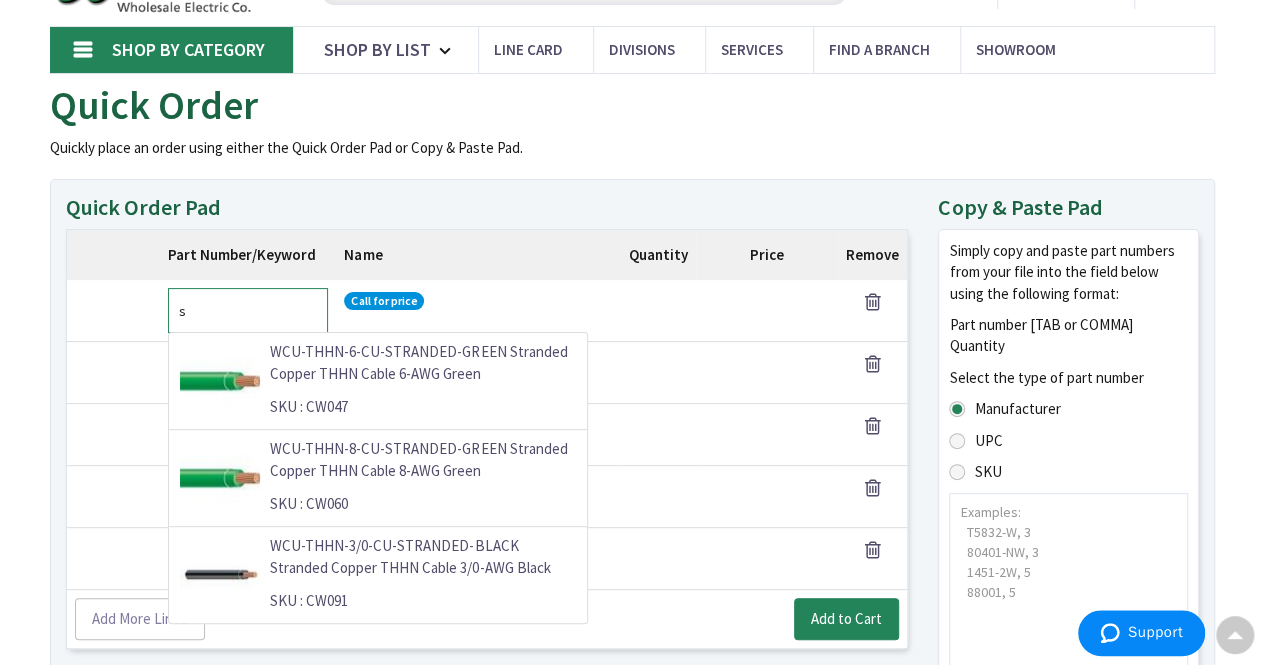 type 